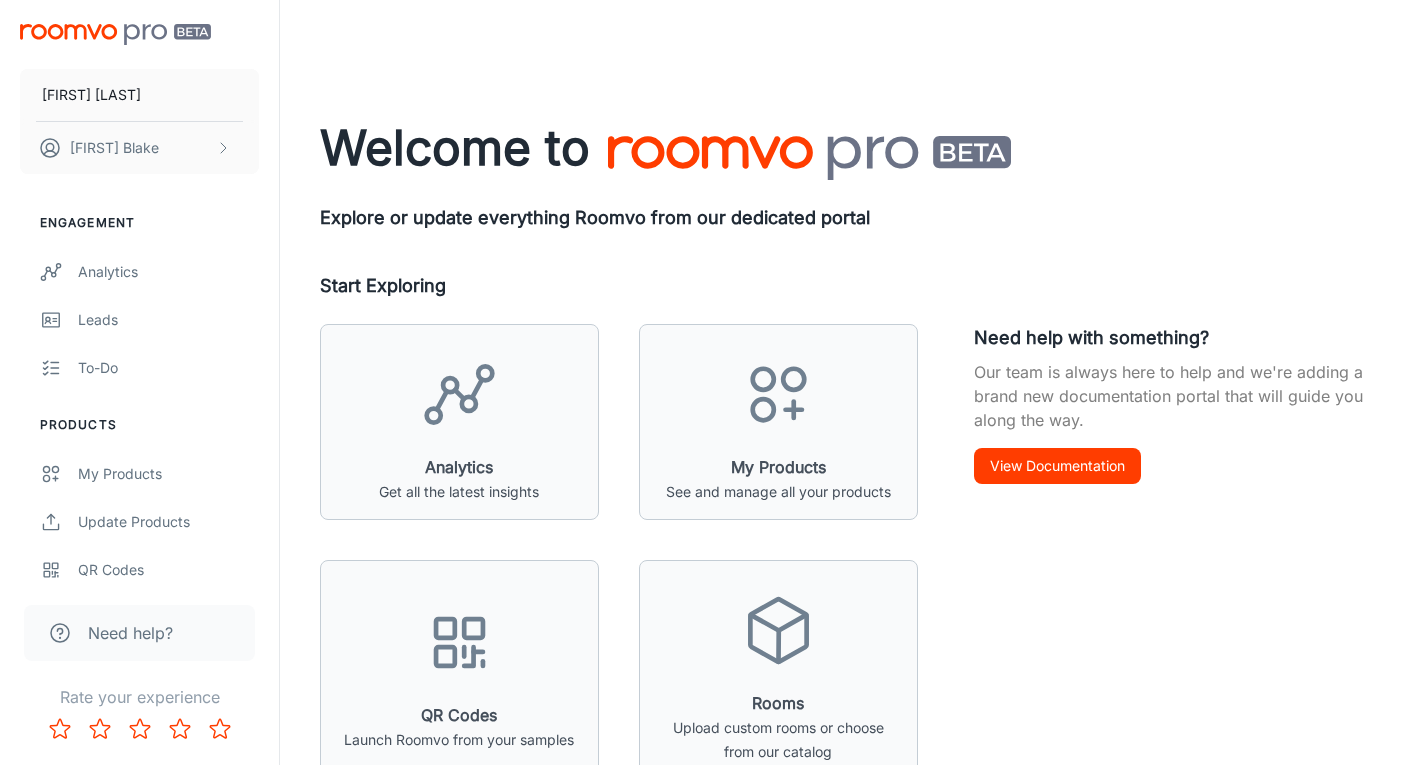 scroll, scrollTop: 0, scrollLeft: 0, axis: both 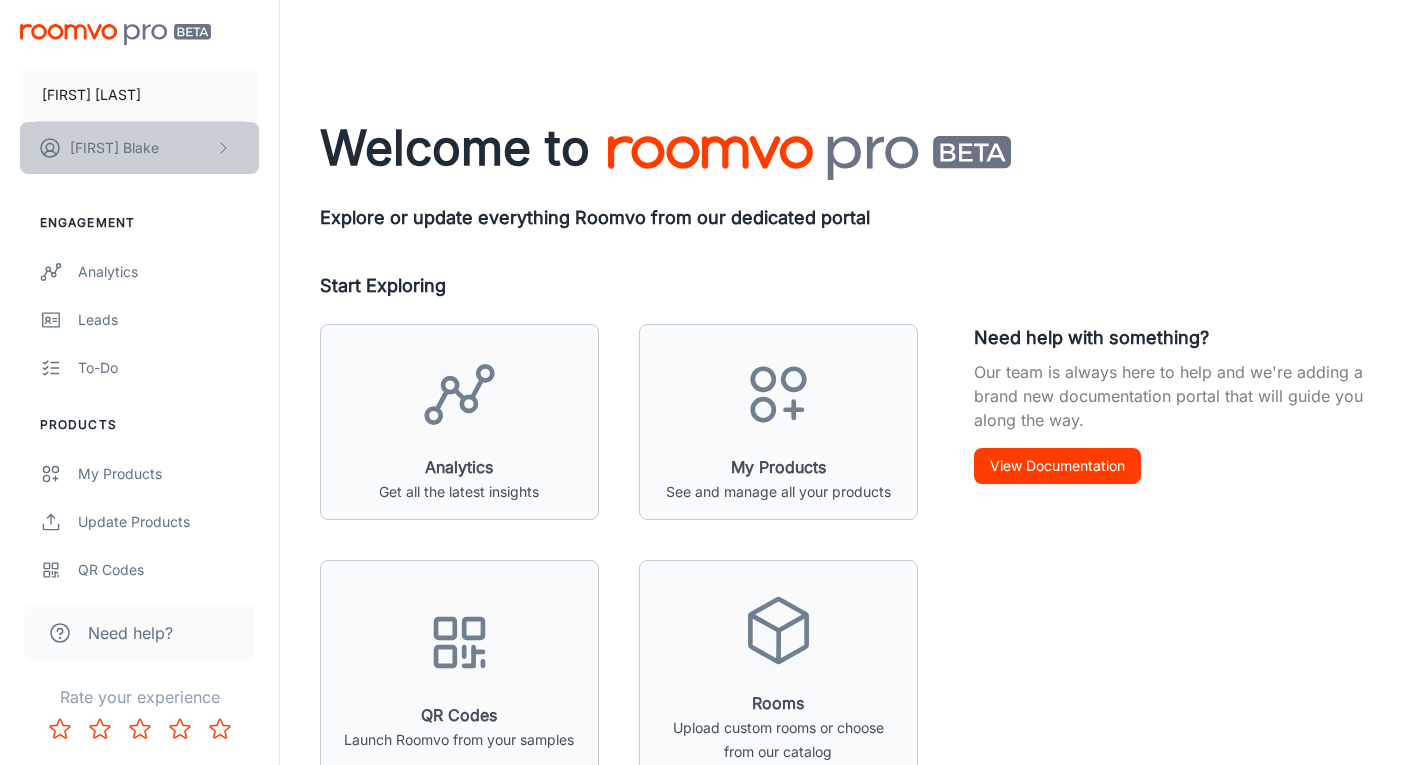 click on "[FIRST]   [LAST]" at bounding box center [114, 148] 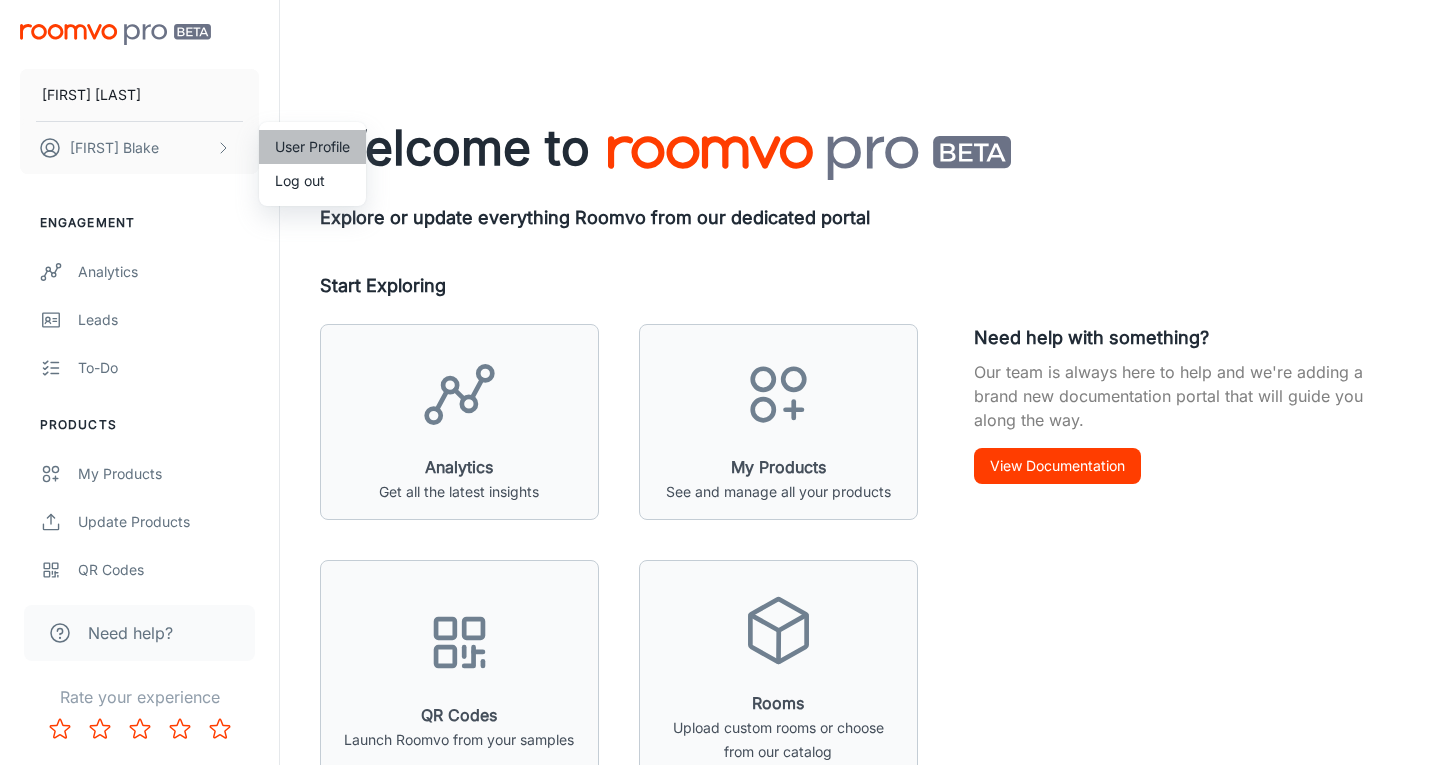 click on "User Profile" at bounding box center (312, 147) 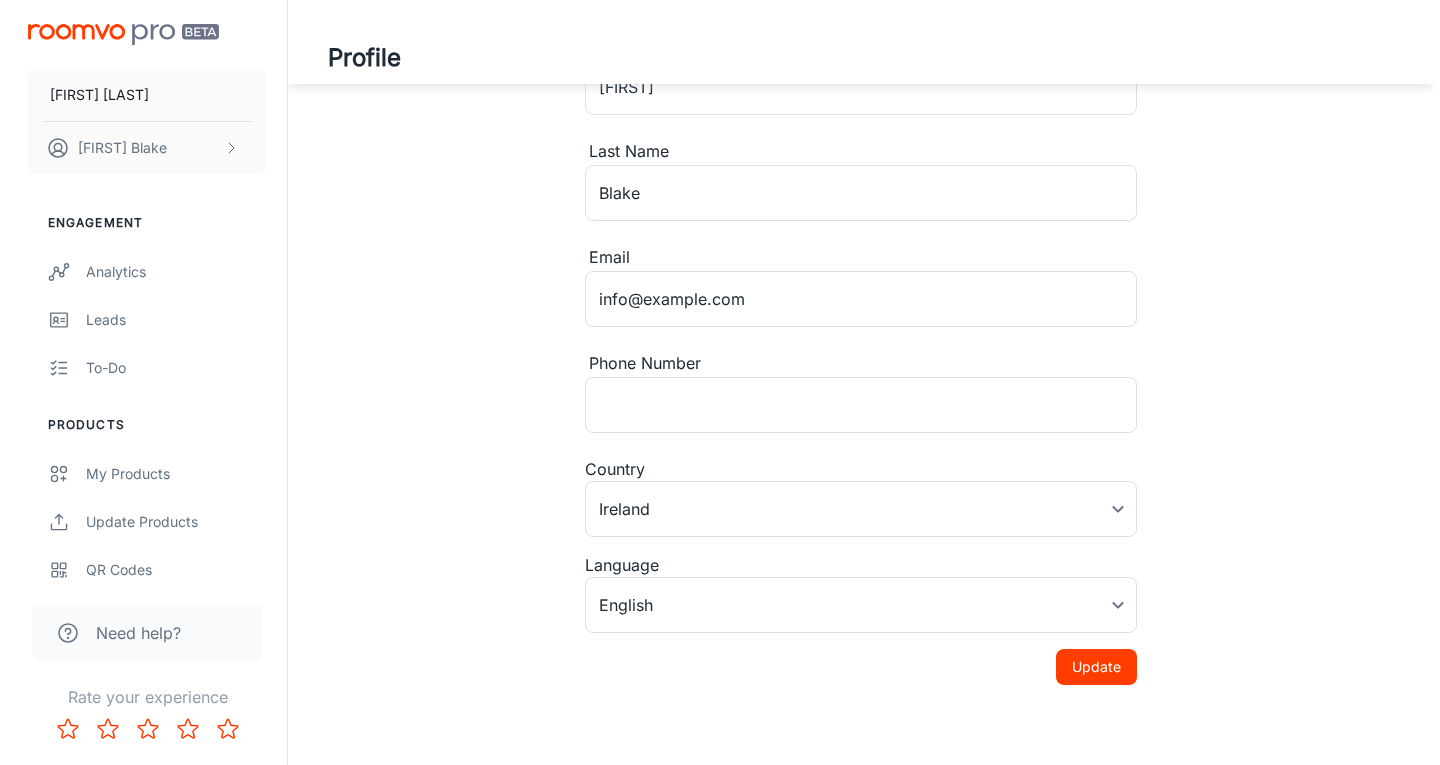 scroll, scrollTop: 0, scrollLeft: 0, axis: both 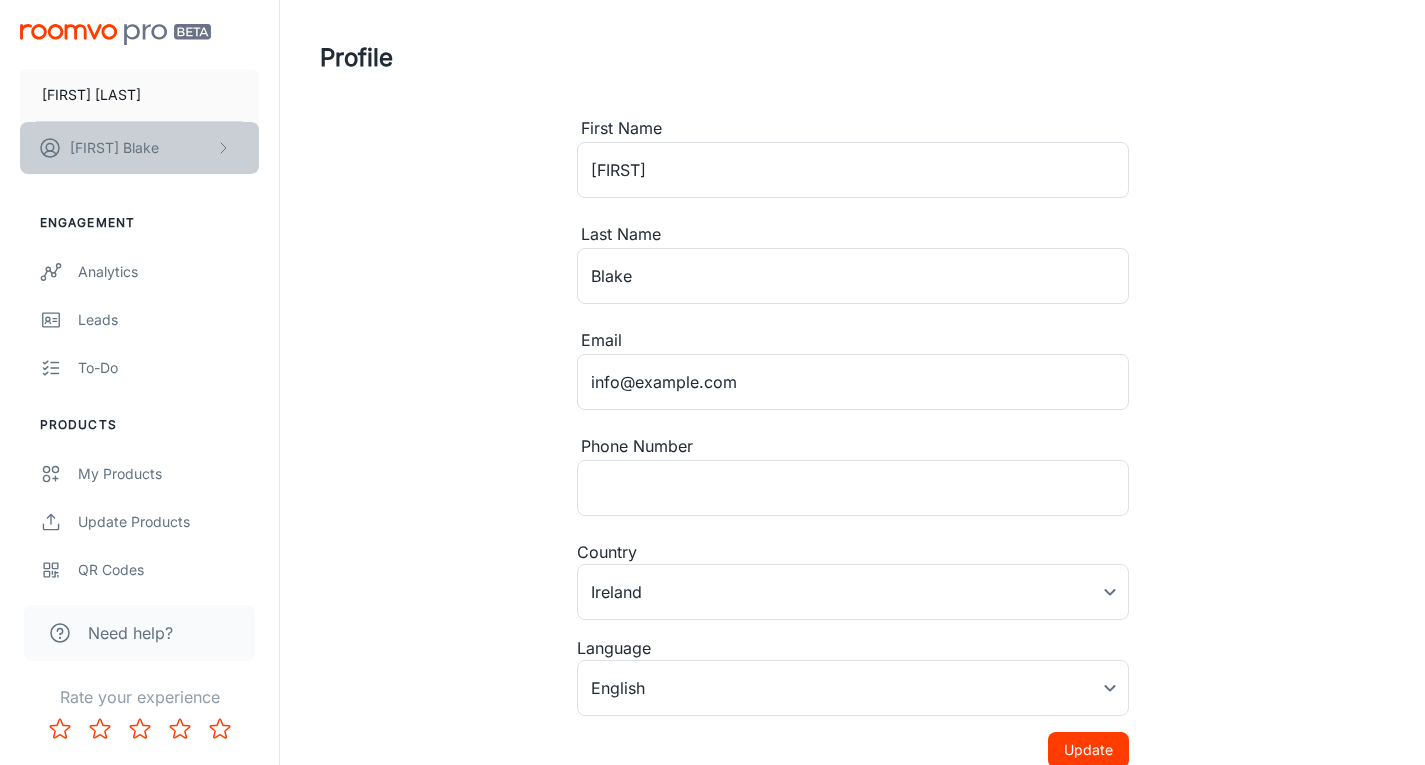 click on "[FIRST]   [LAST]" at bounding box center [139, 148] 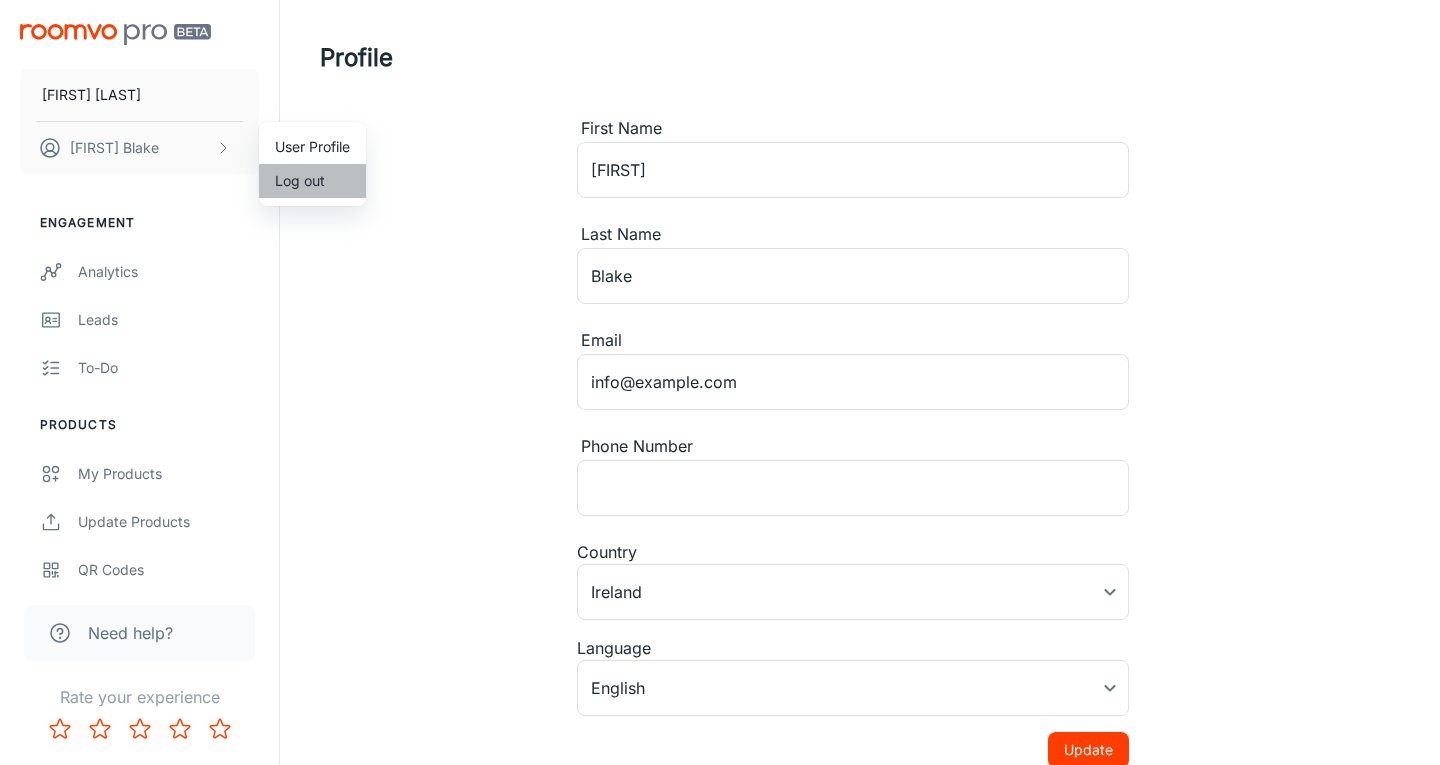 click on "Log out" at bounding box center [312, 181] 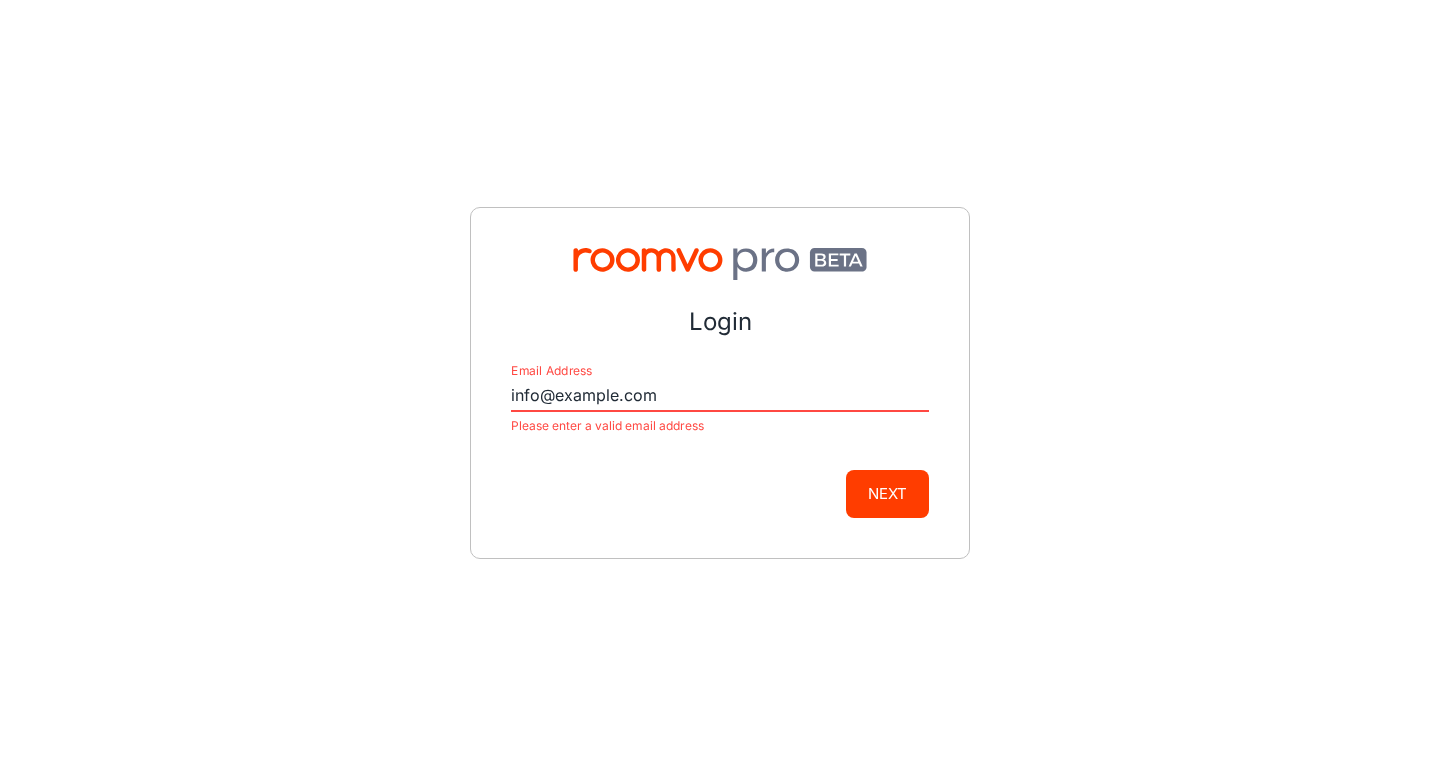 type on "info@example.com" 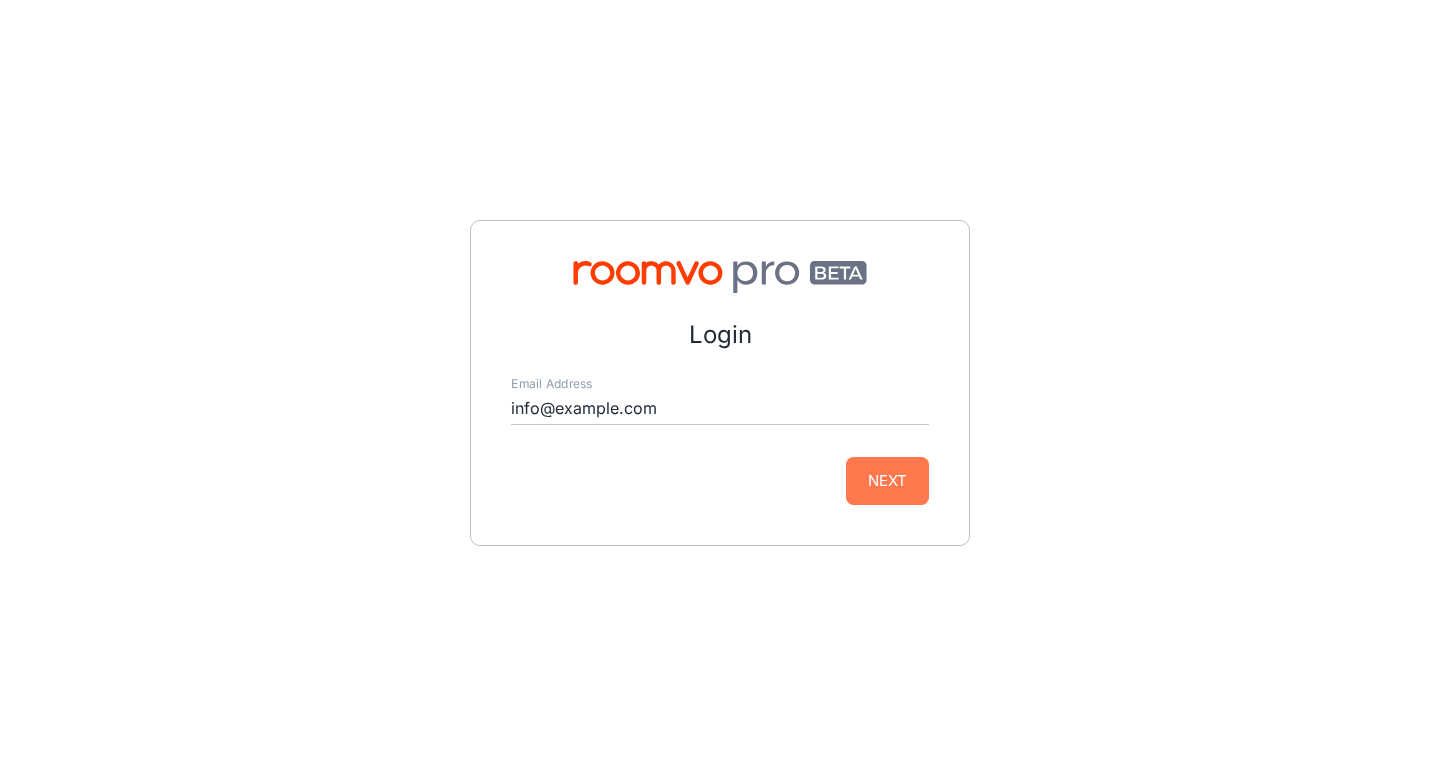 click on "Next" at bounding box center (887, 481) 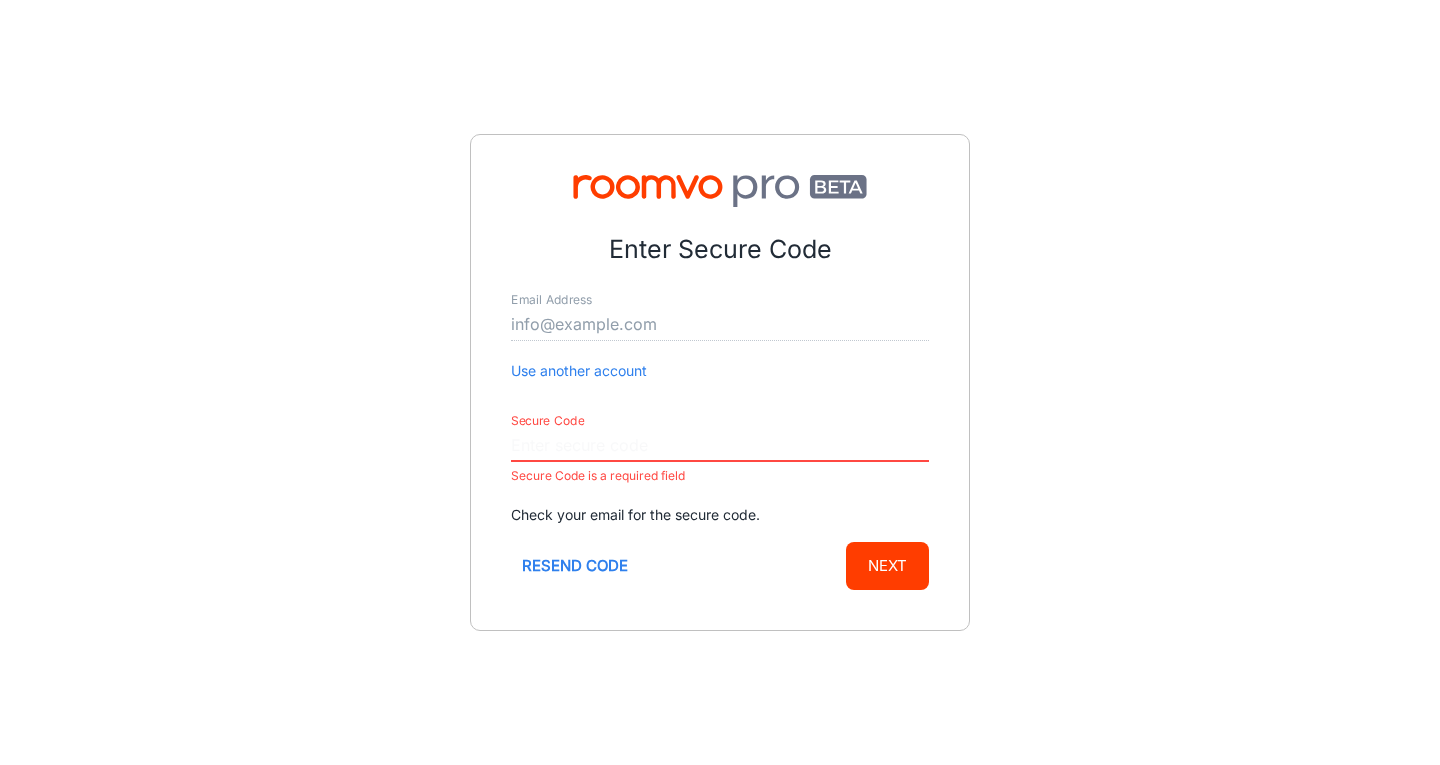 paste on "697279" 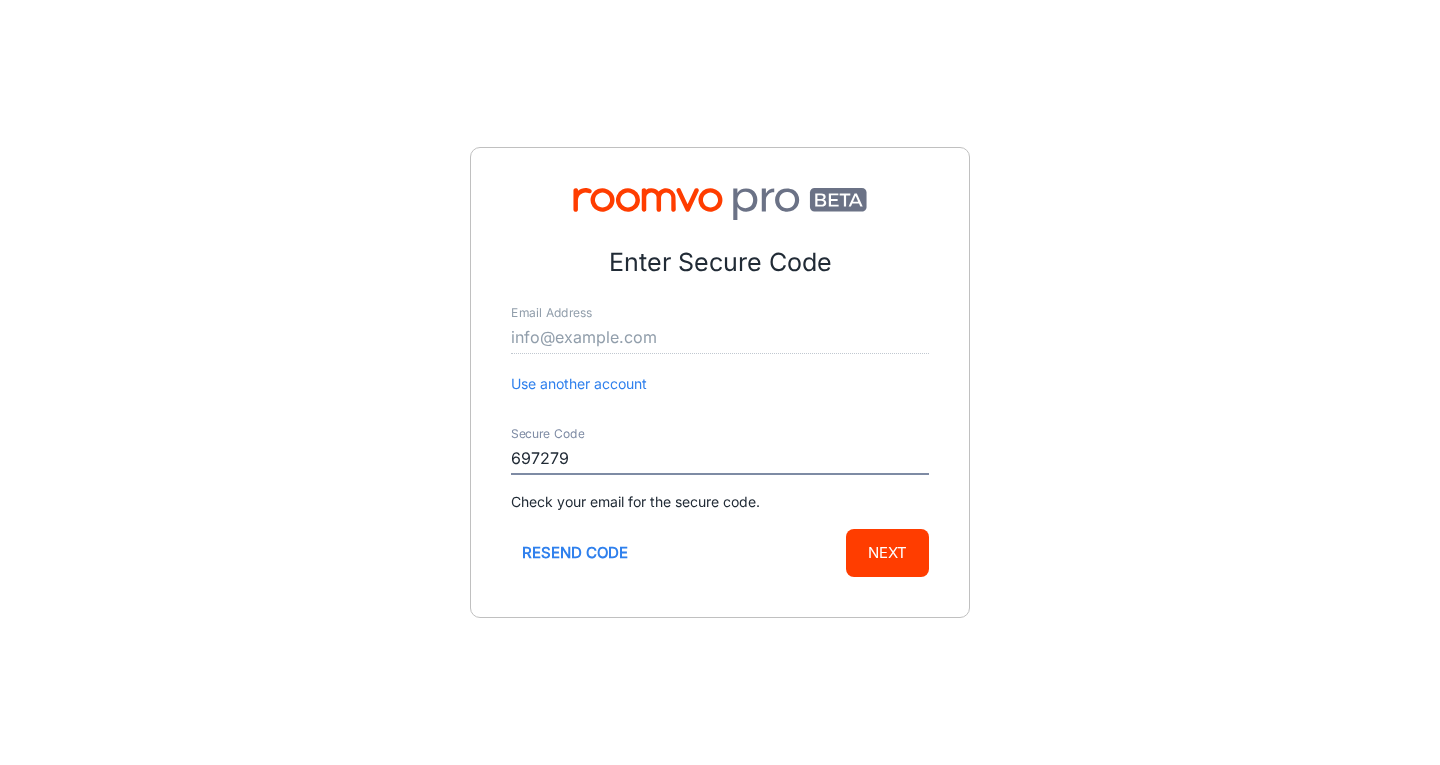 type on "697279" 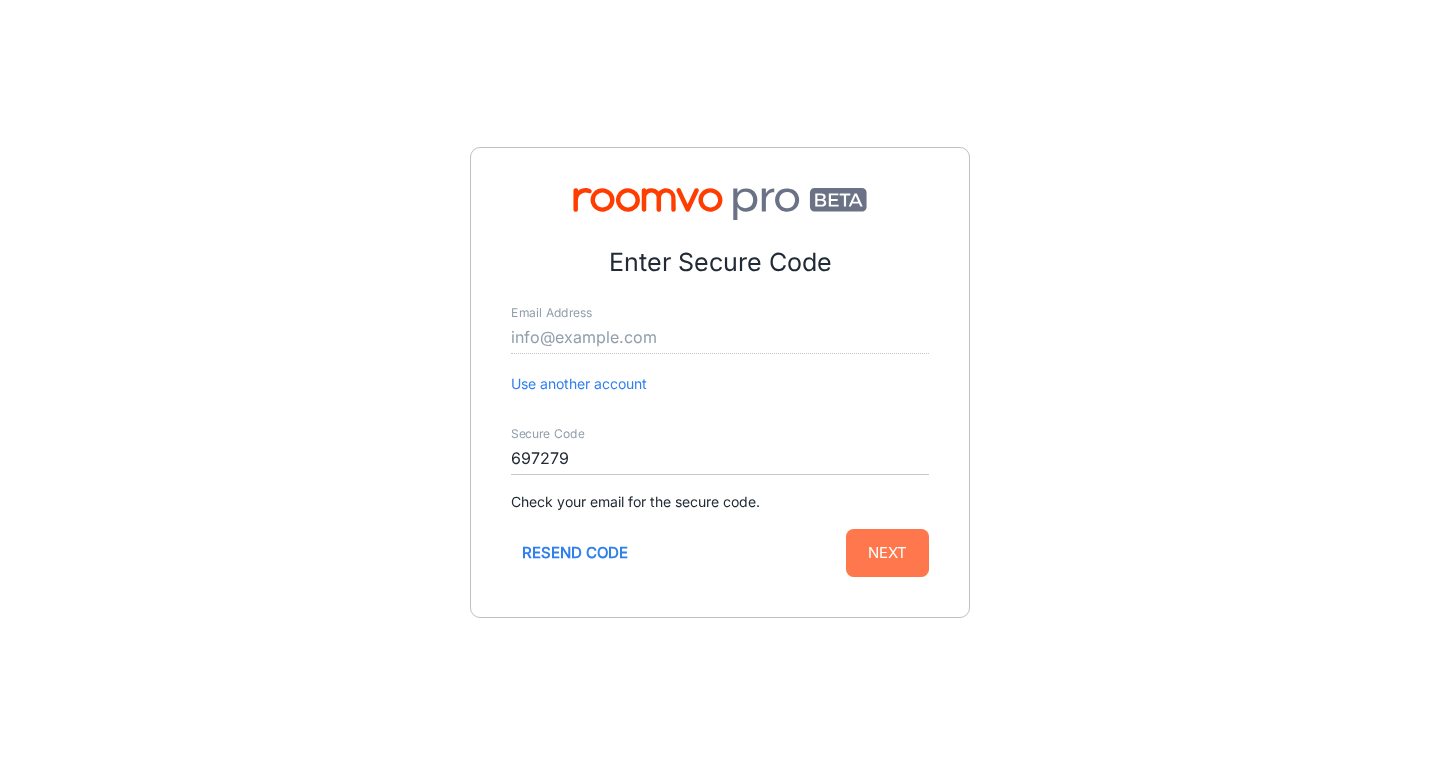click on "Next" at bounding box center [887, 553] 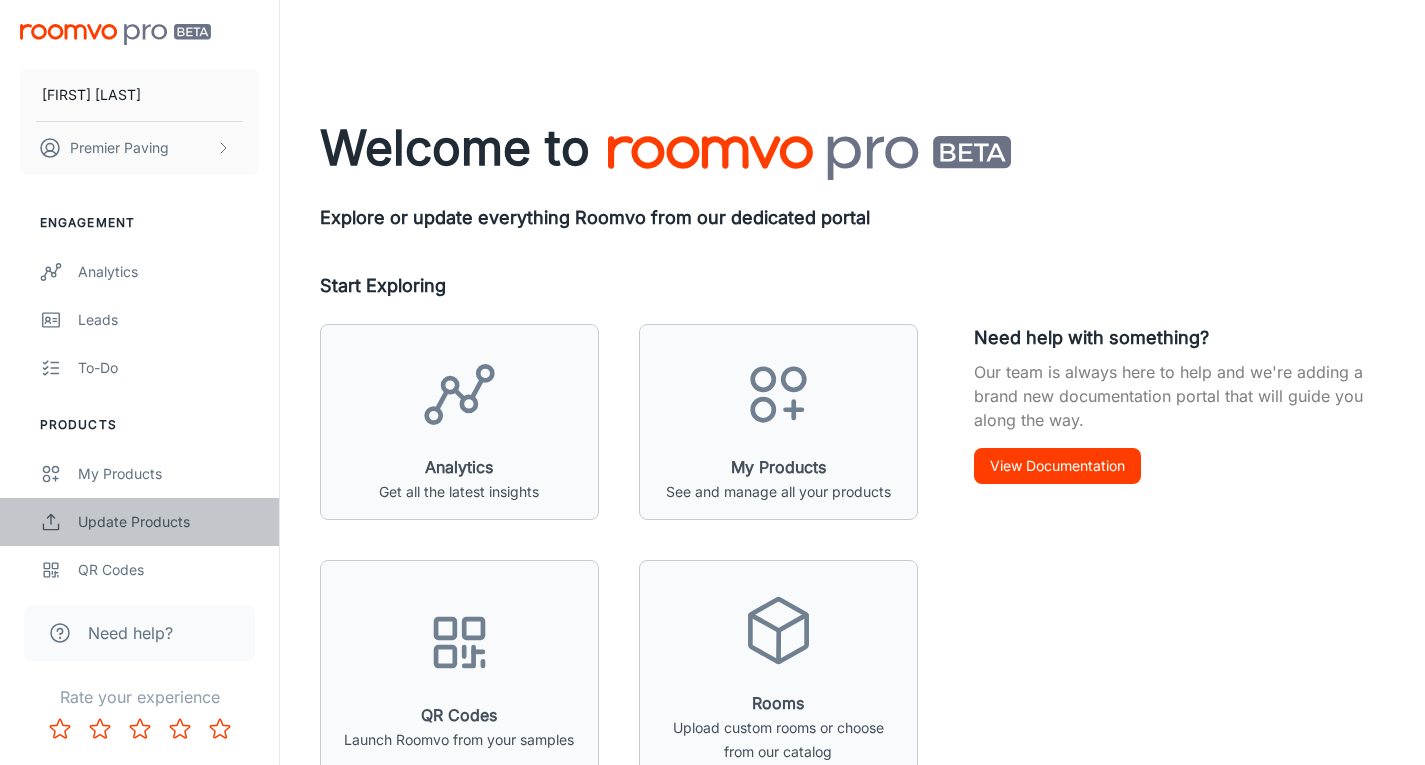 click on "Update Products" at bounding box center (168, 522) 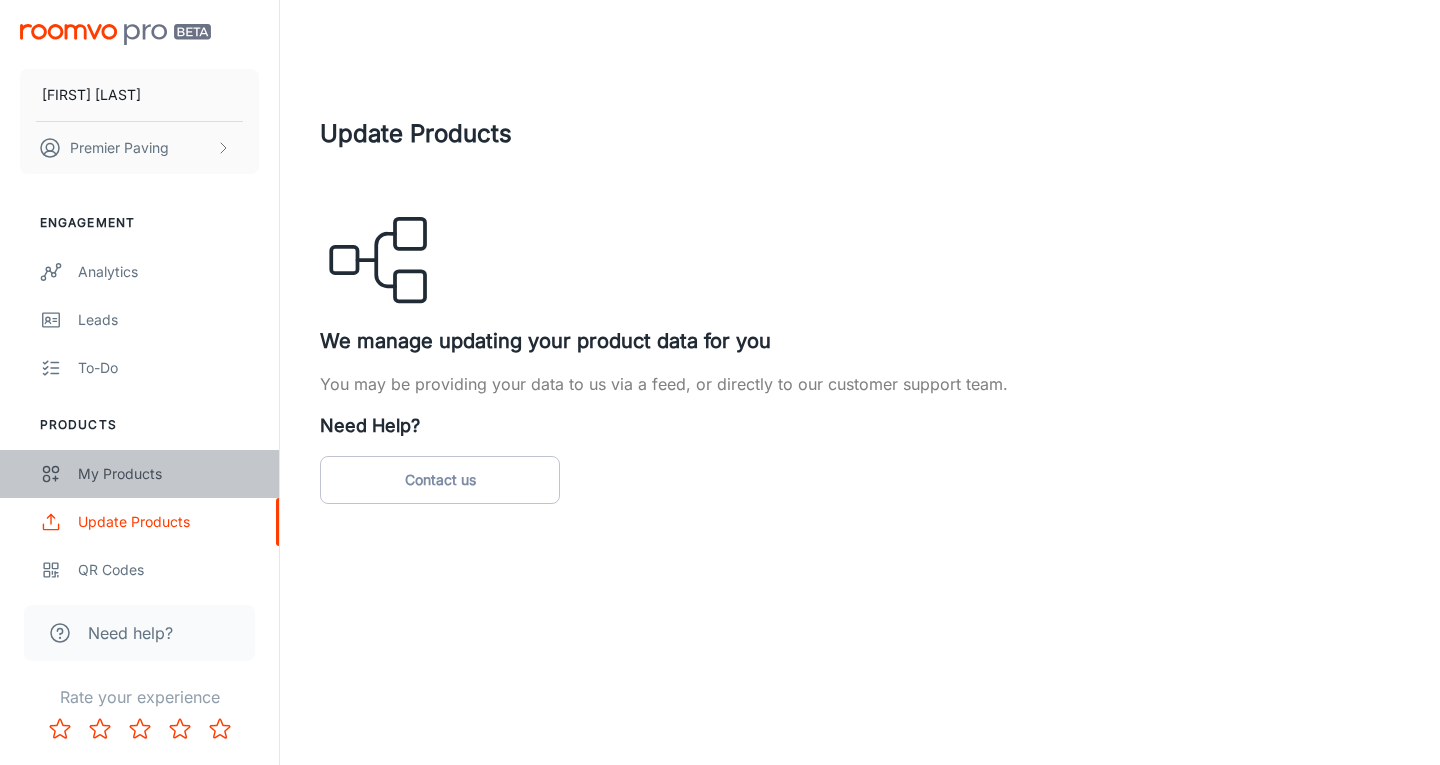 click on "My Products" at bounding box center (168, 474) 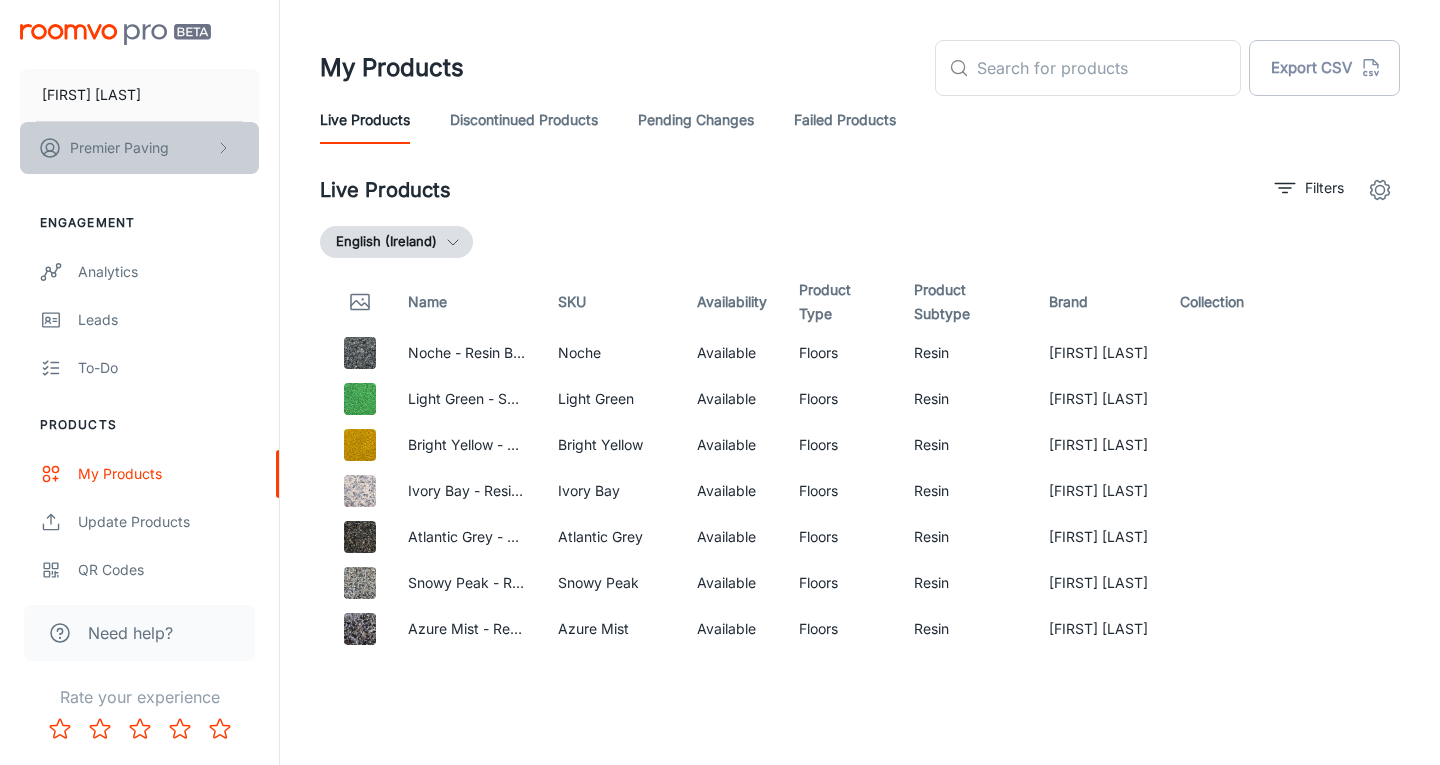 click on "[FIRST]   [LAST]" at bounding box center (119, 148) 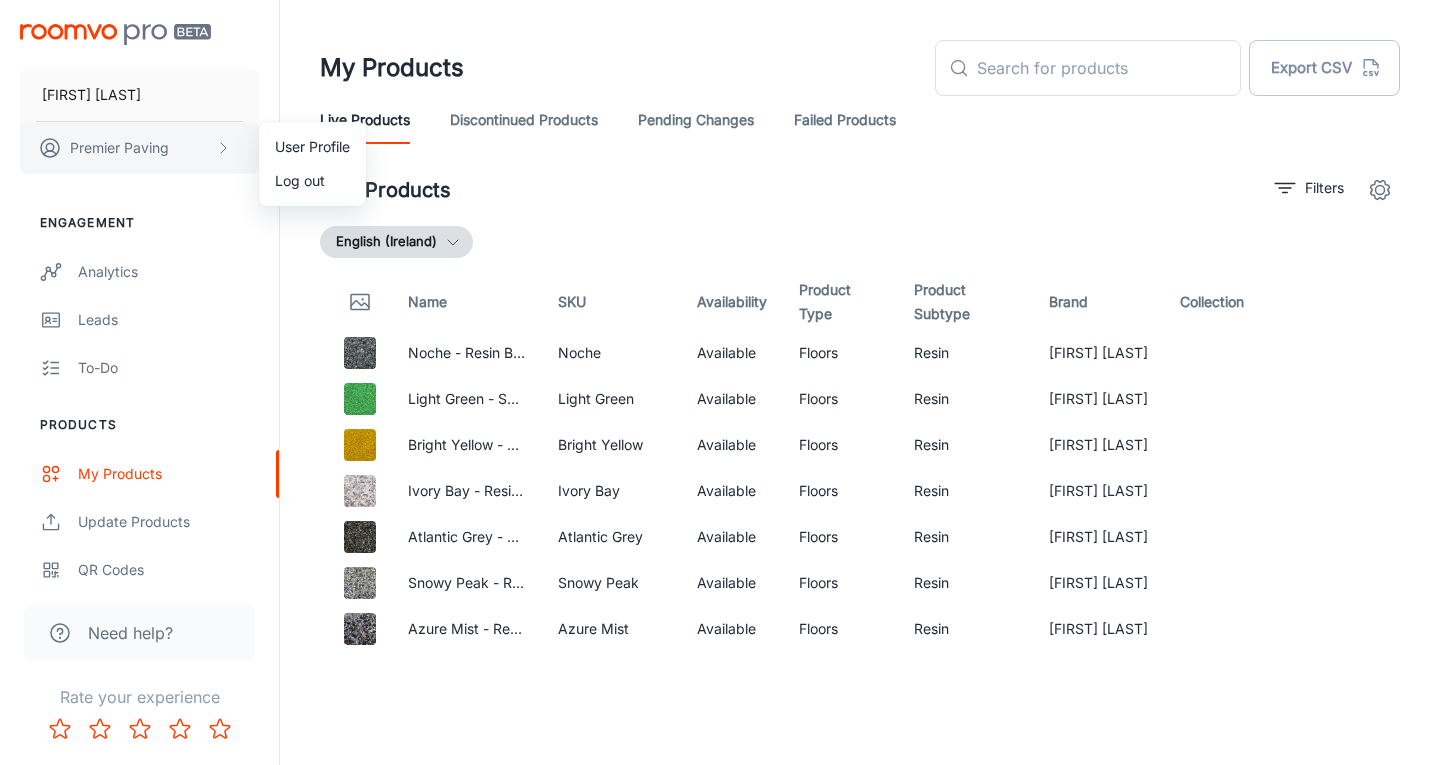click at bounding box center (720, 382) 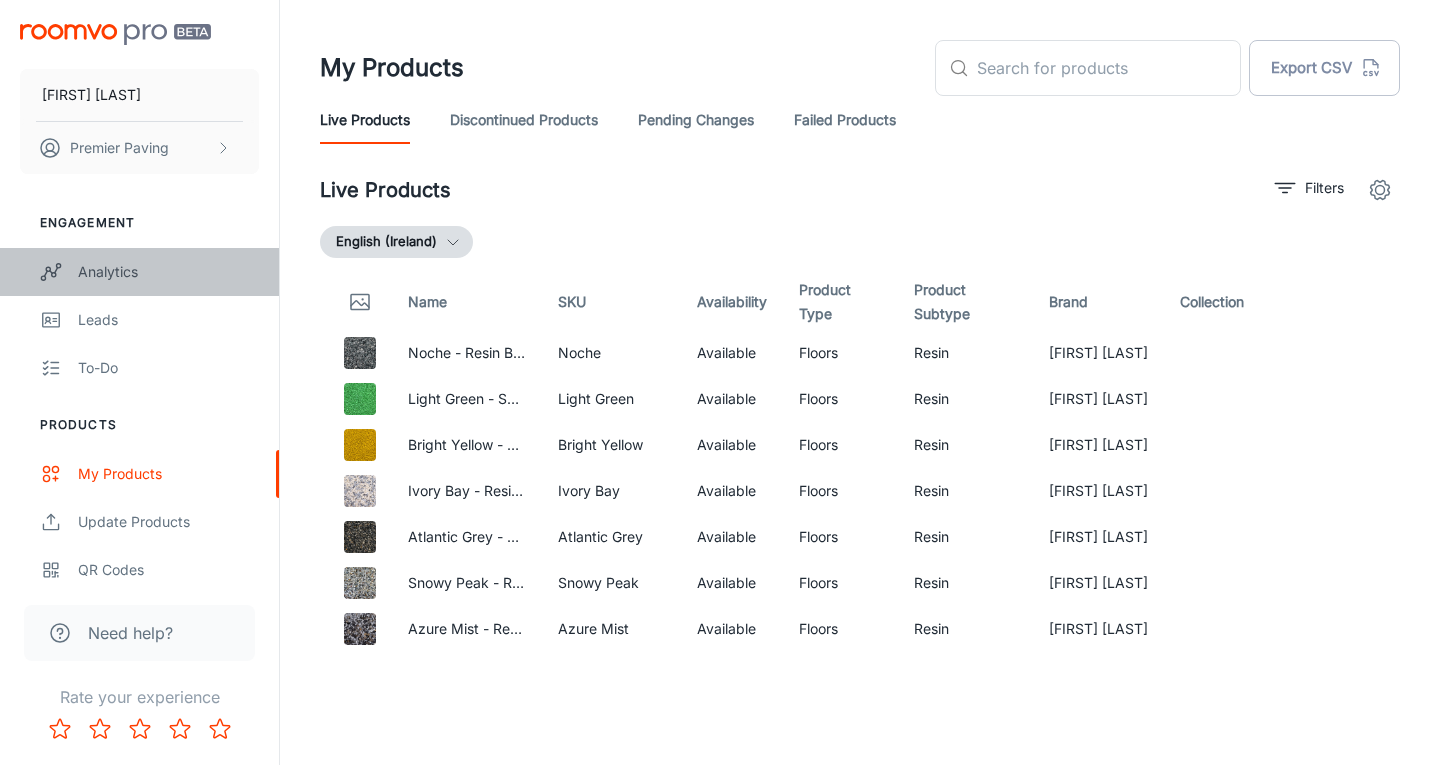 click on "Analytics" at bounding box center [168, 272] 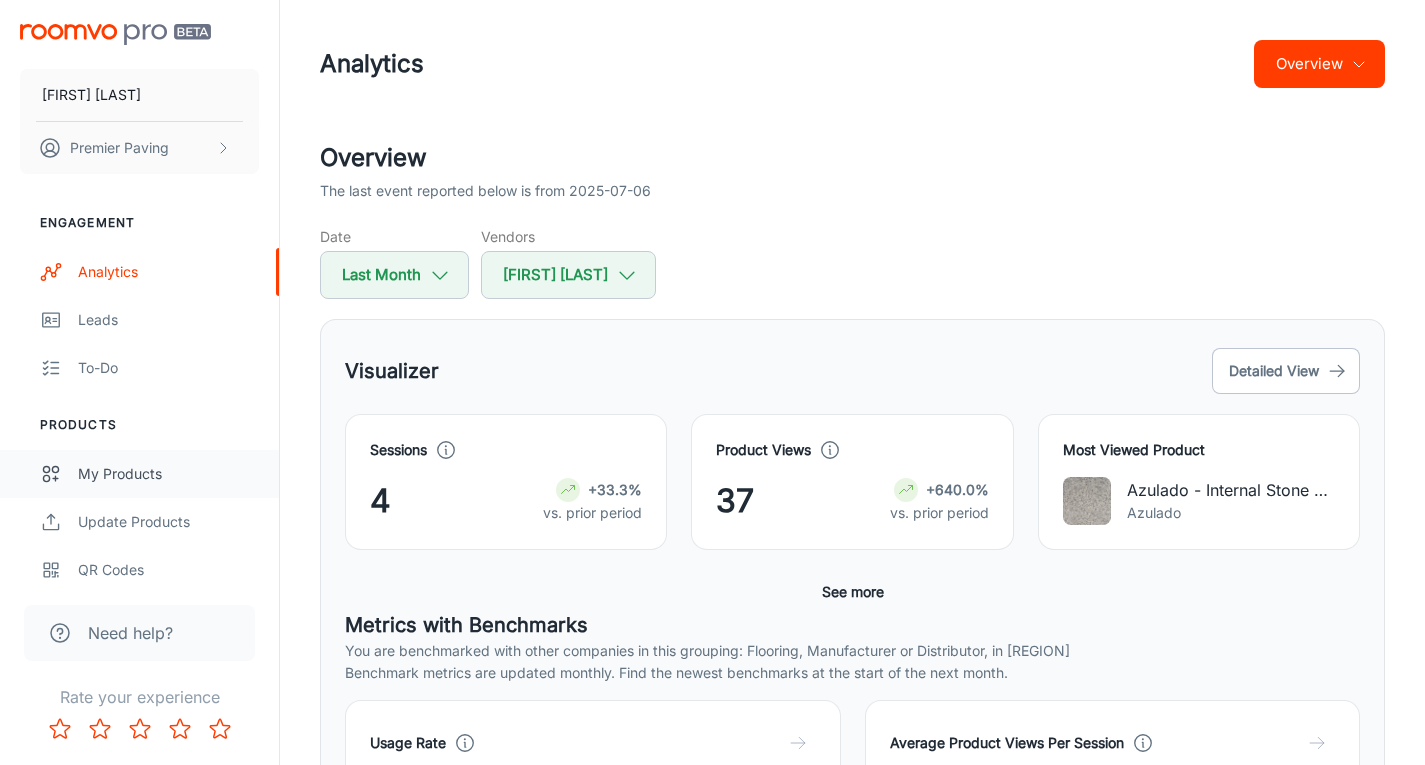 click on "My Products" at bounding box center (139, 474) 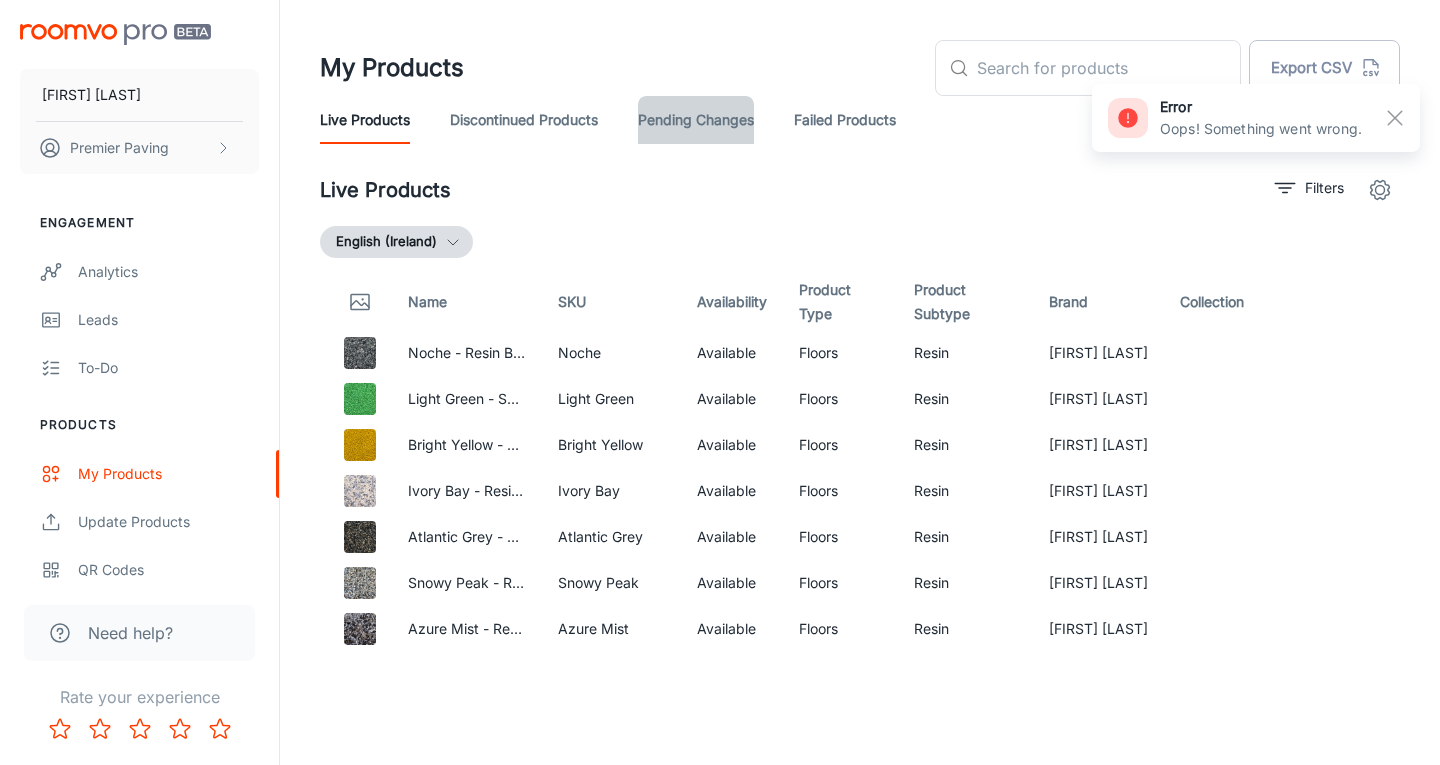 click on "Pending Changes" at bounding box center [696, 120] 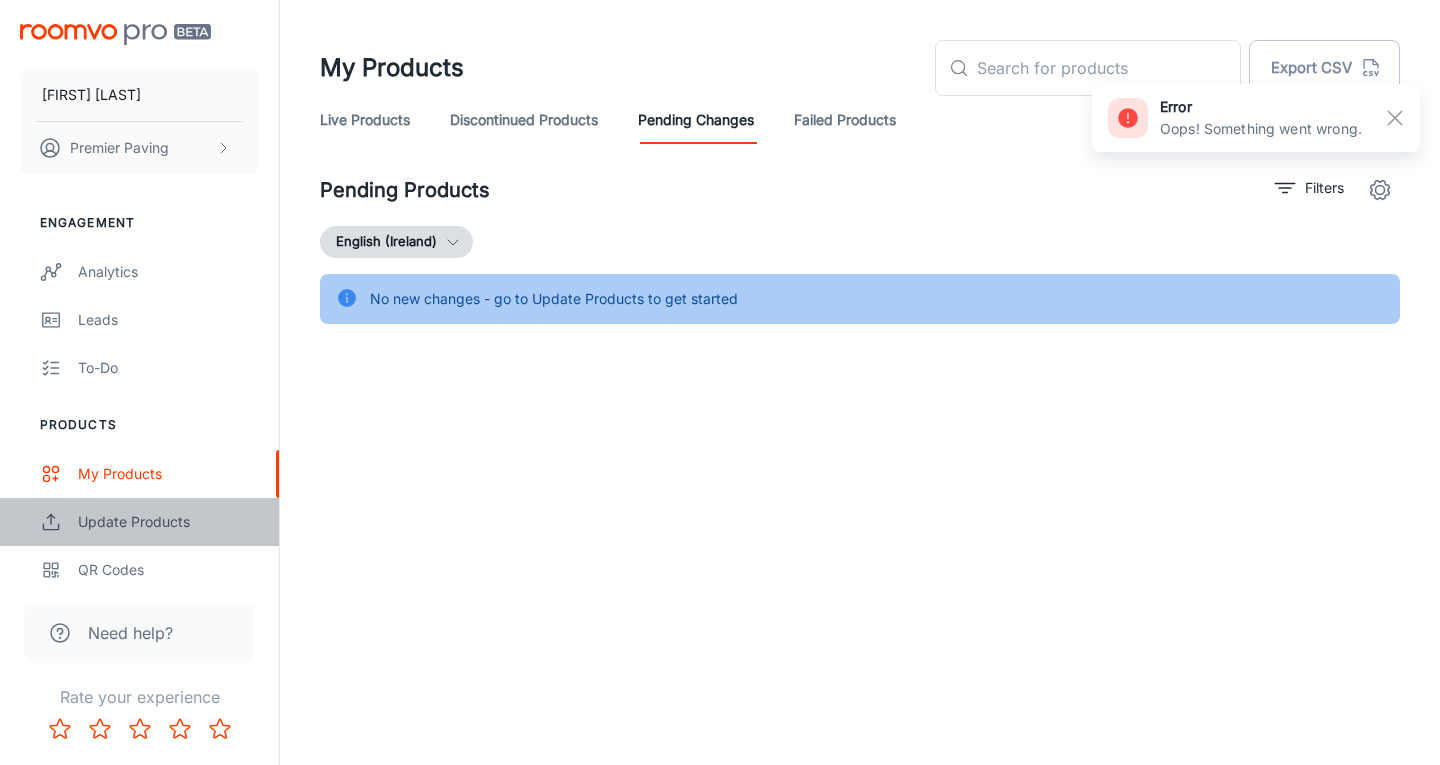 click on "Update Products" at bounding box center (139, 522) 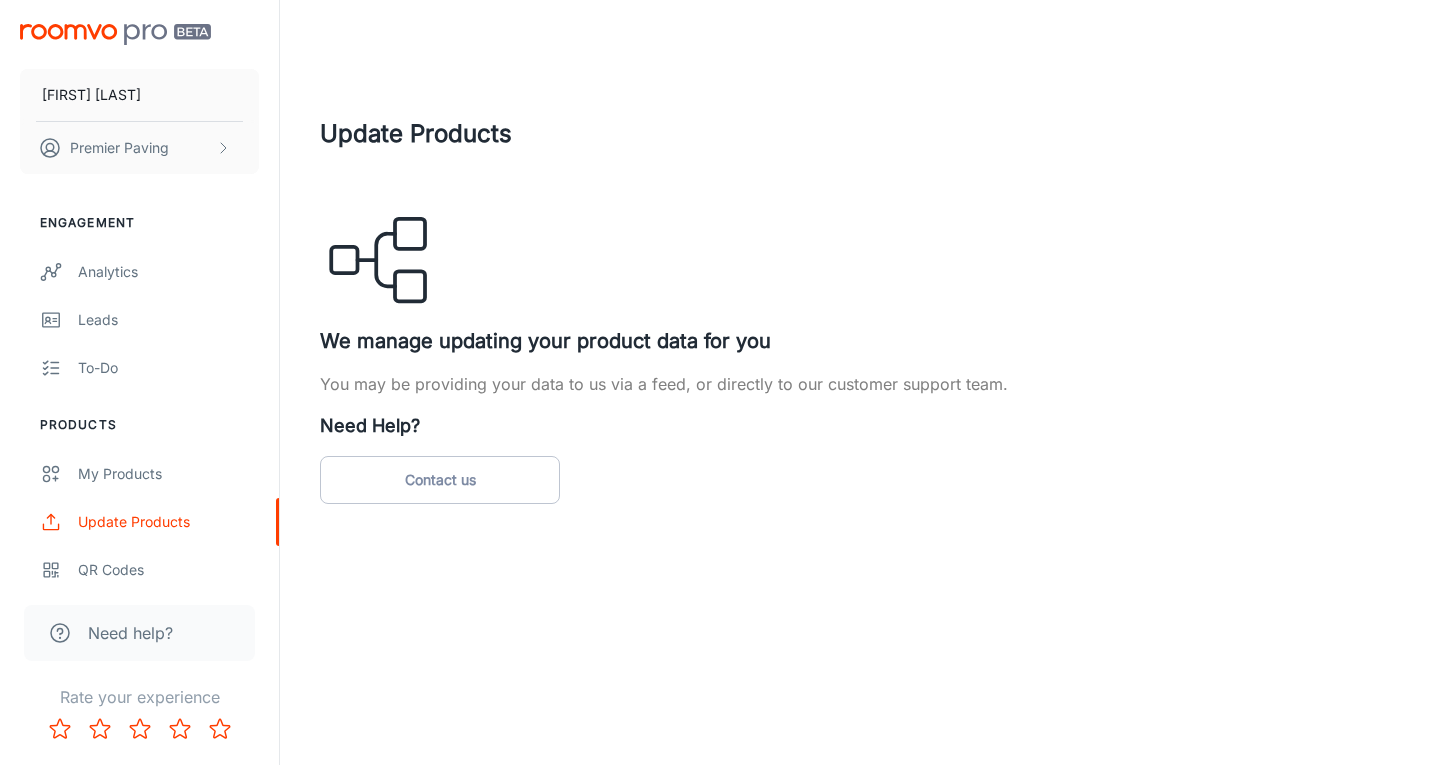 click at bounding box center (380, 260) 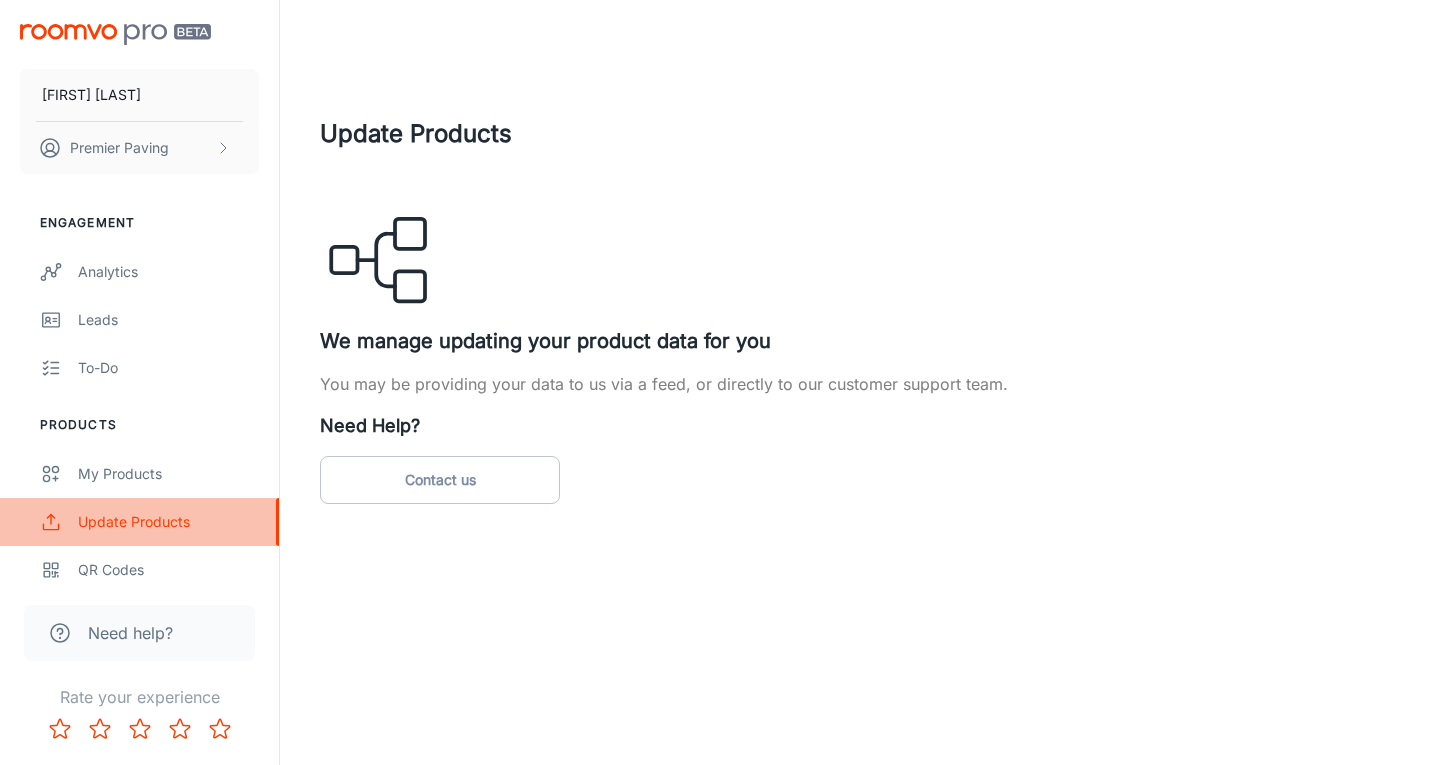 click on "Update Products" at bounding box center (168, 522) 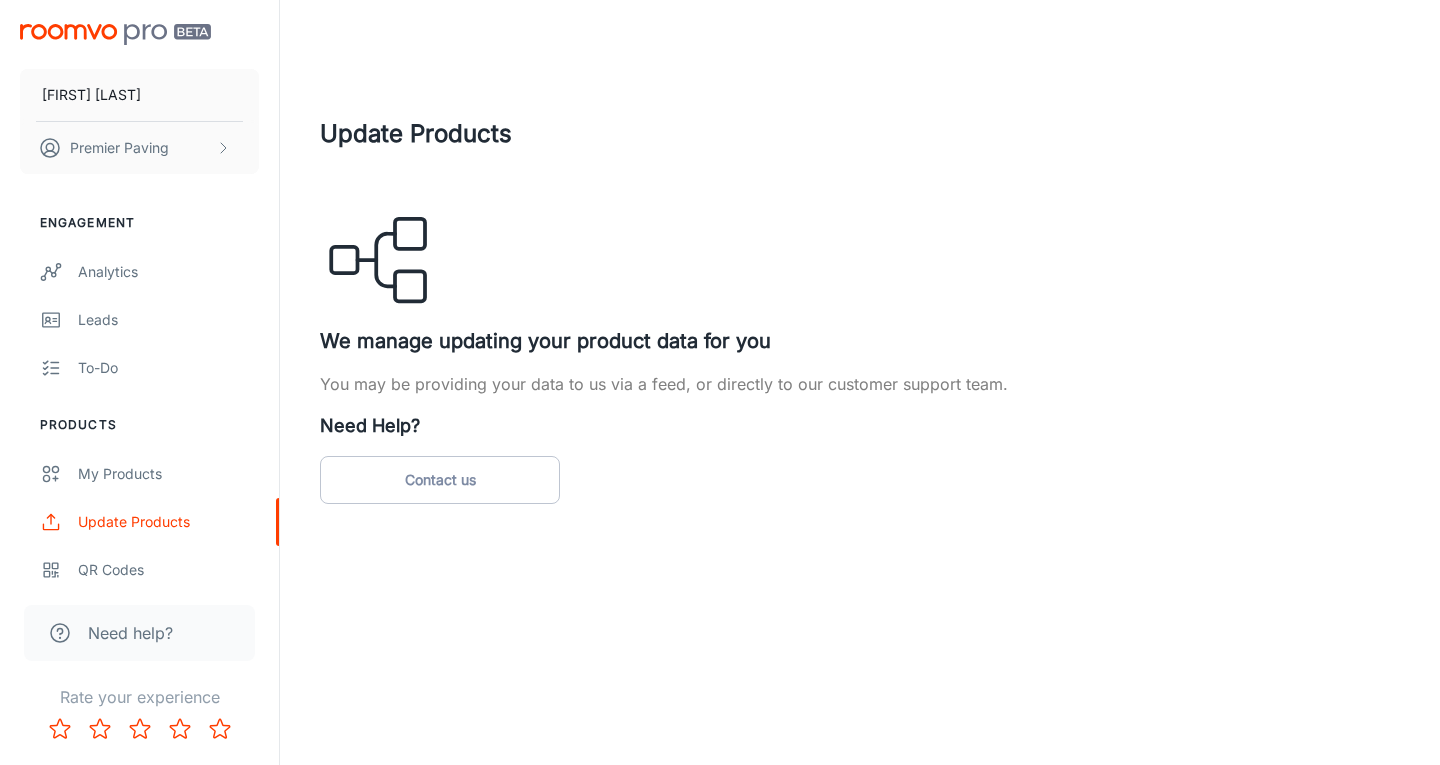 click on "Update Products" at bounding box center [860, 134] 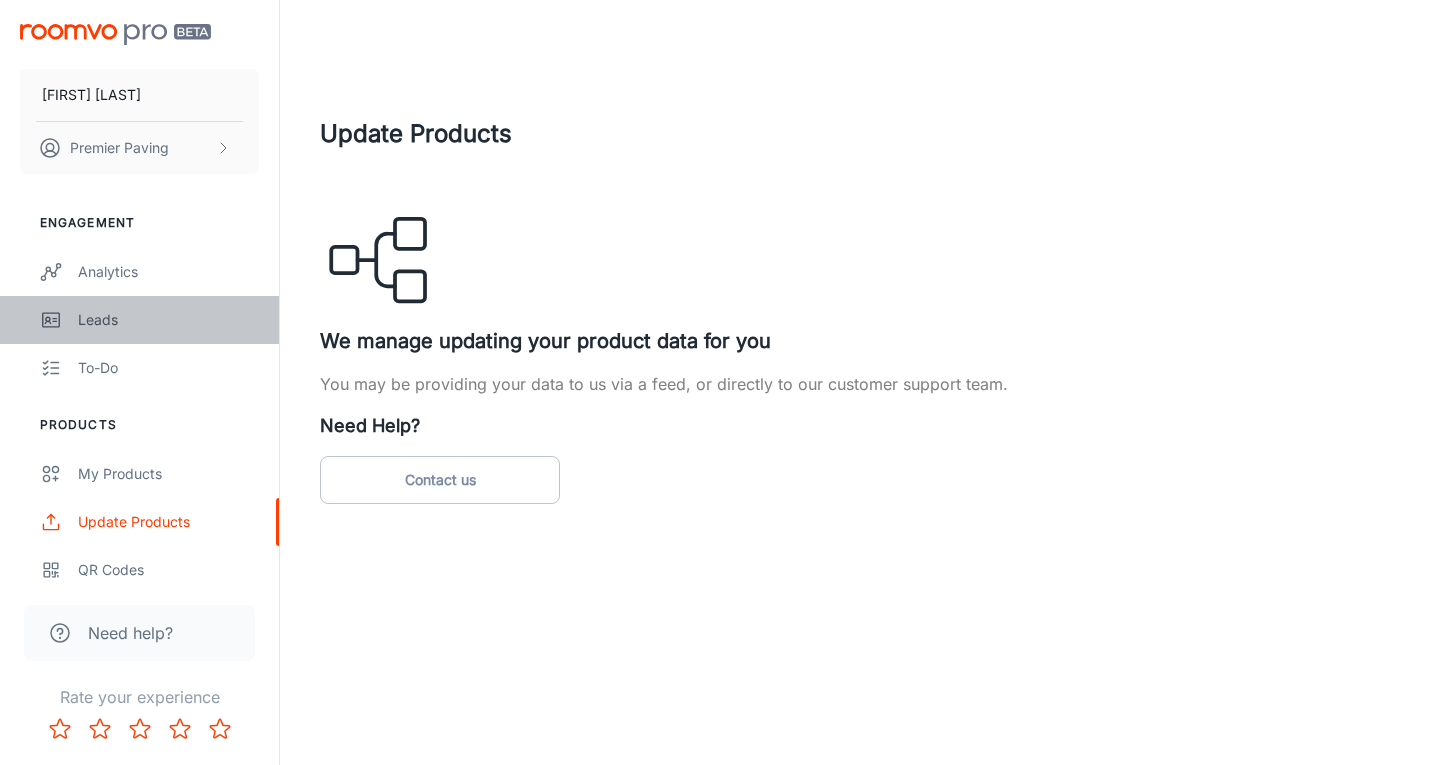 click on "Leads" at bounding box center (168, 320) 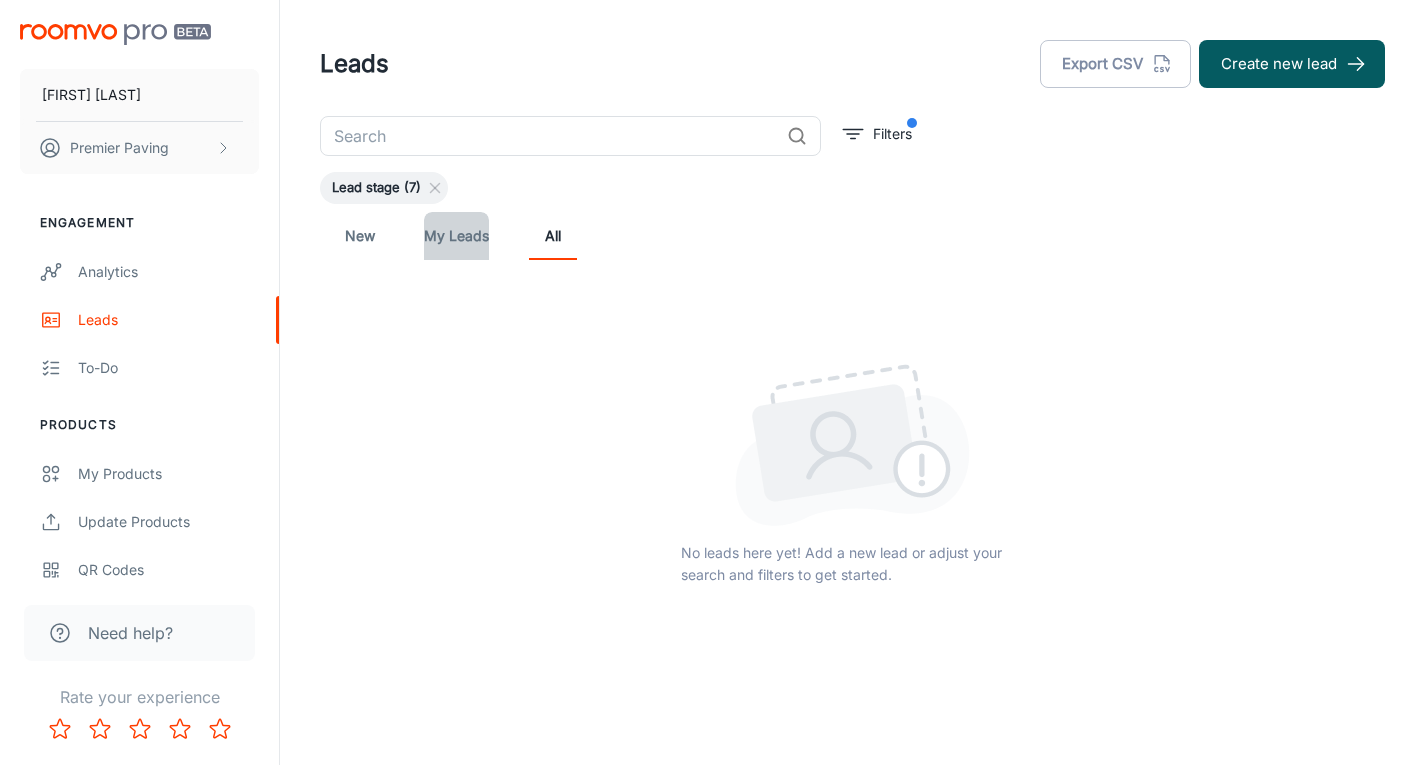 click on "My Leads" at bounding box center [456, 236] 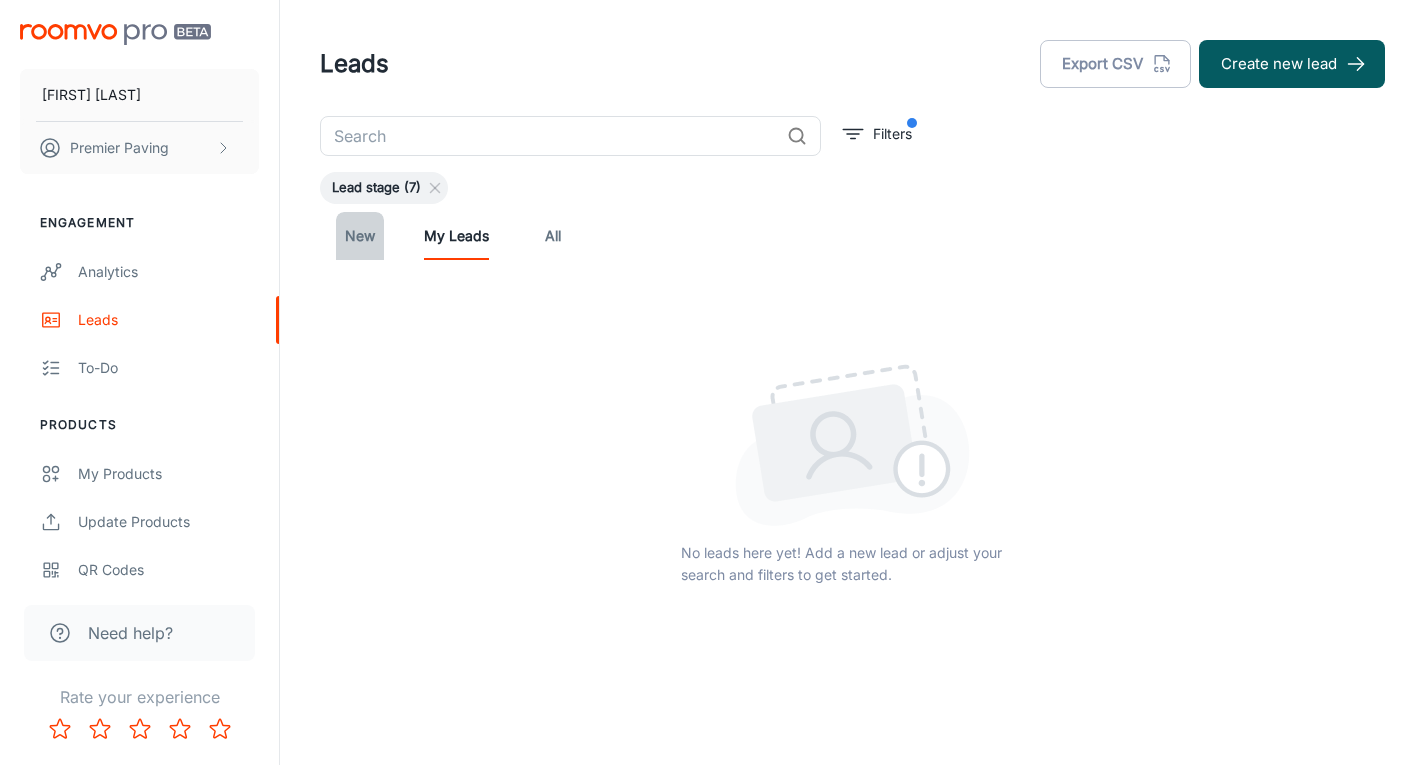 click on "New" at bounding box center [360, 236] 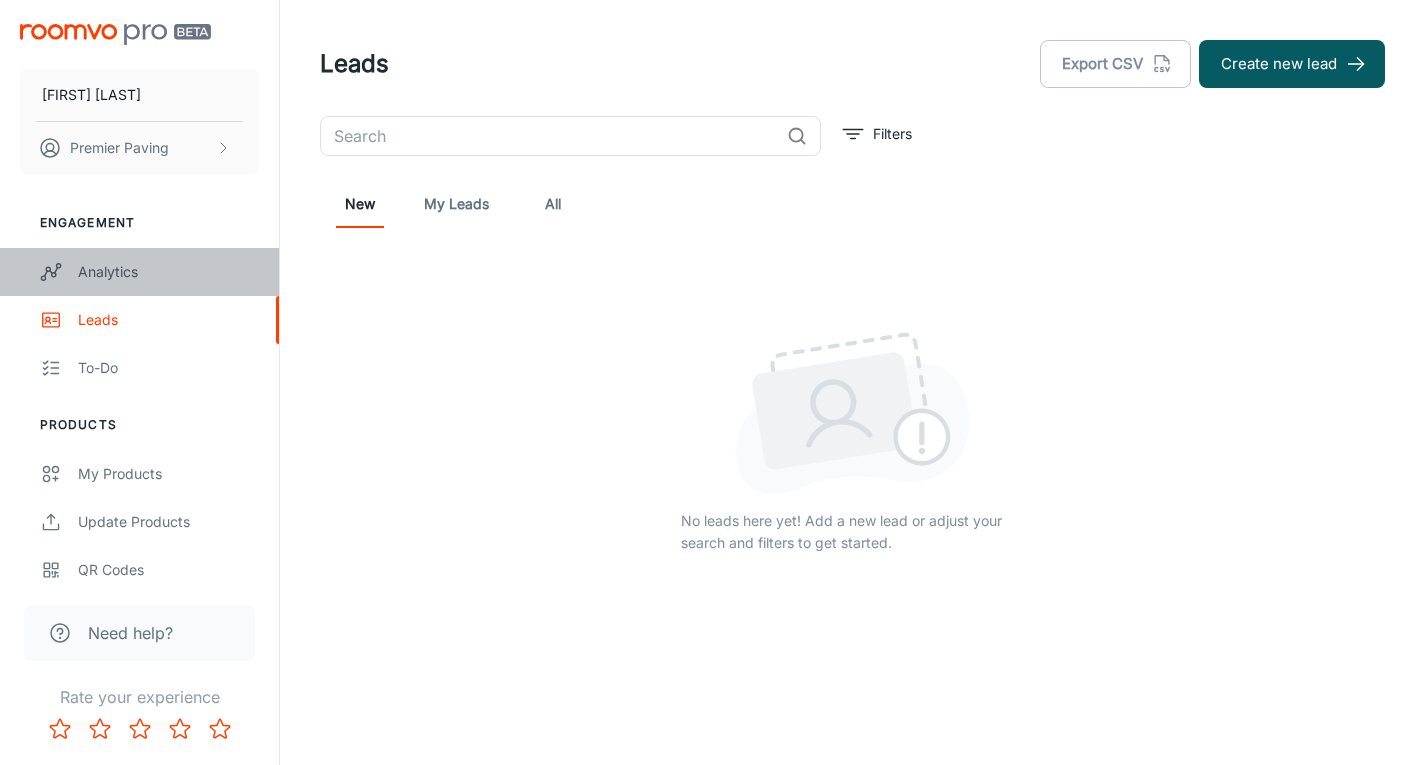 click on "Analytics" at bounding box center (168, 272) 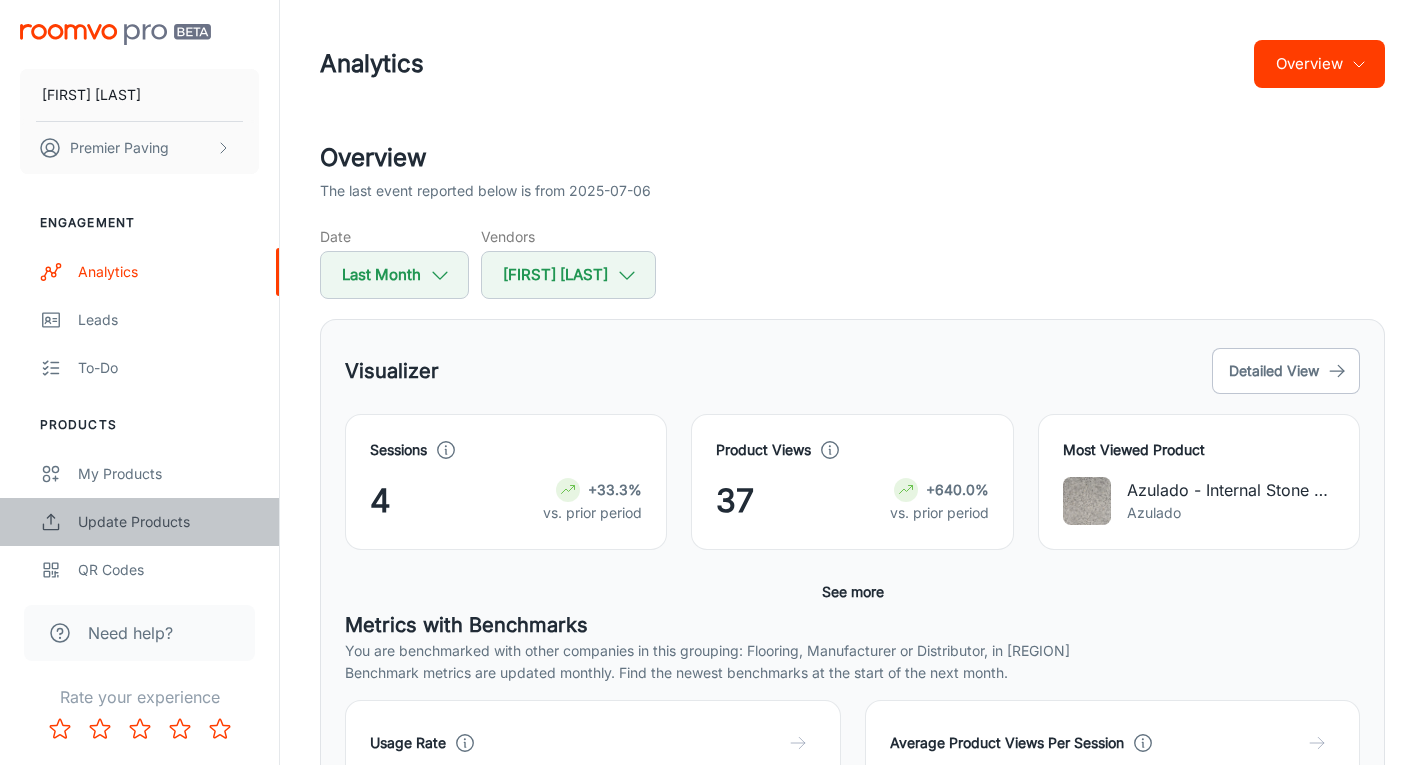 click on "Update Products" at bounding box center [168, 522] 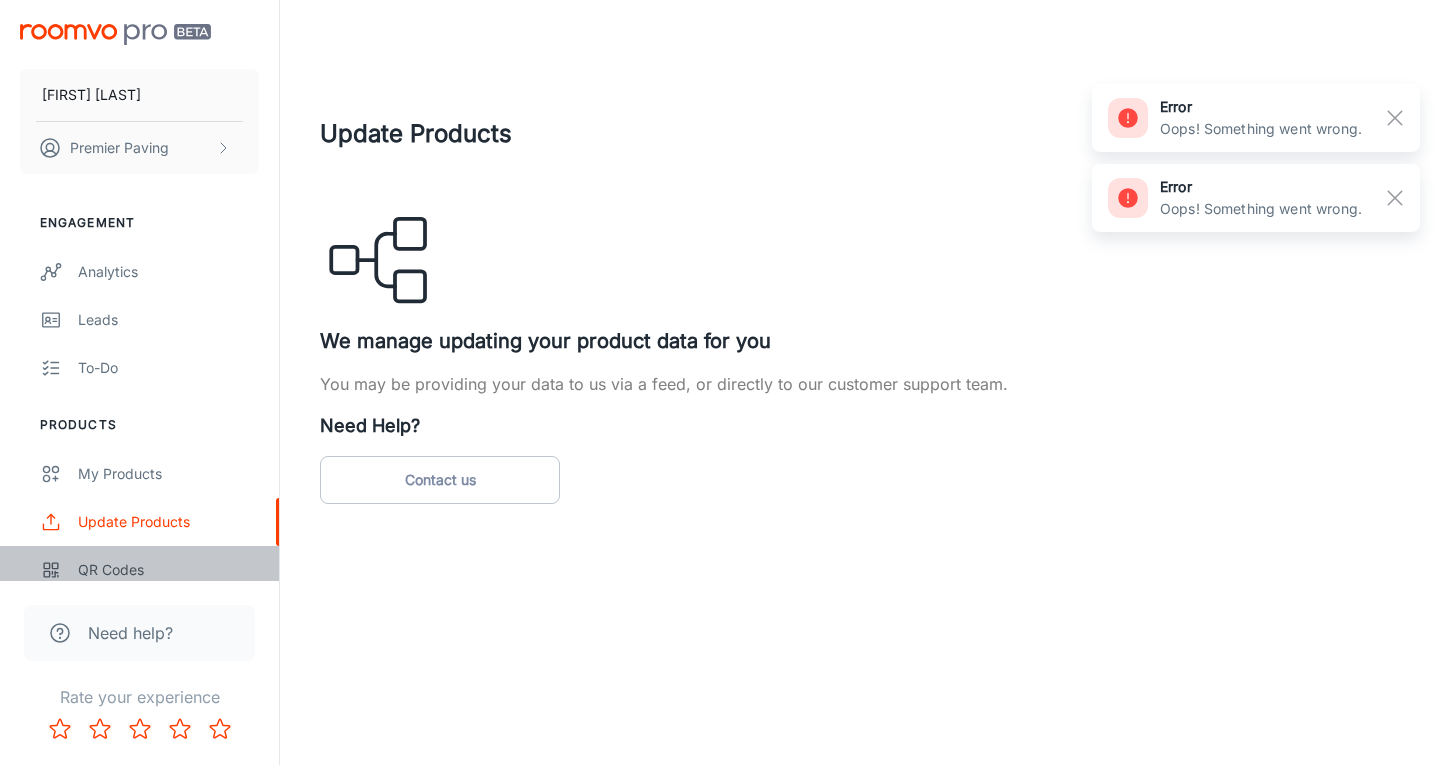 click on "QR Codes" at bounding box center [168, 570] 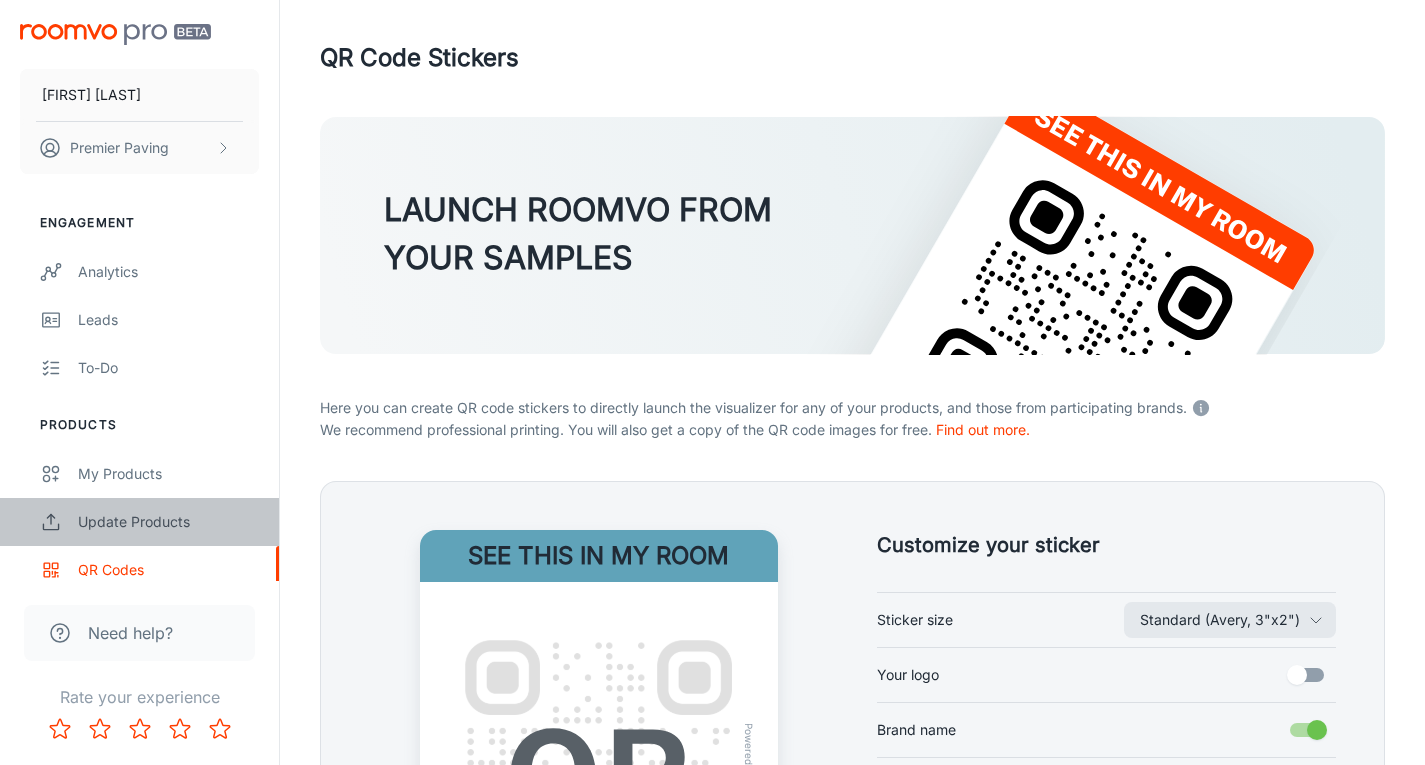 click on "Update Products" at bounding box center (168, 522) 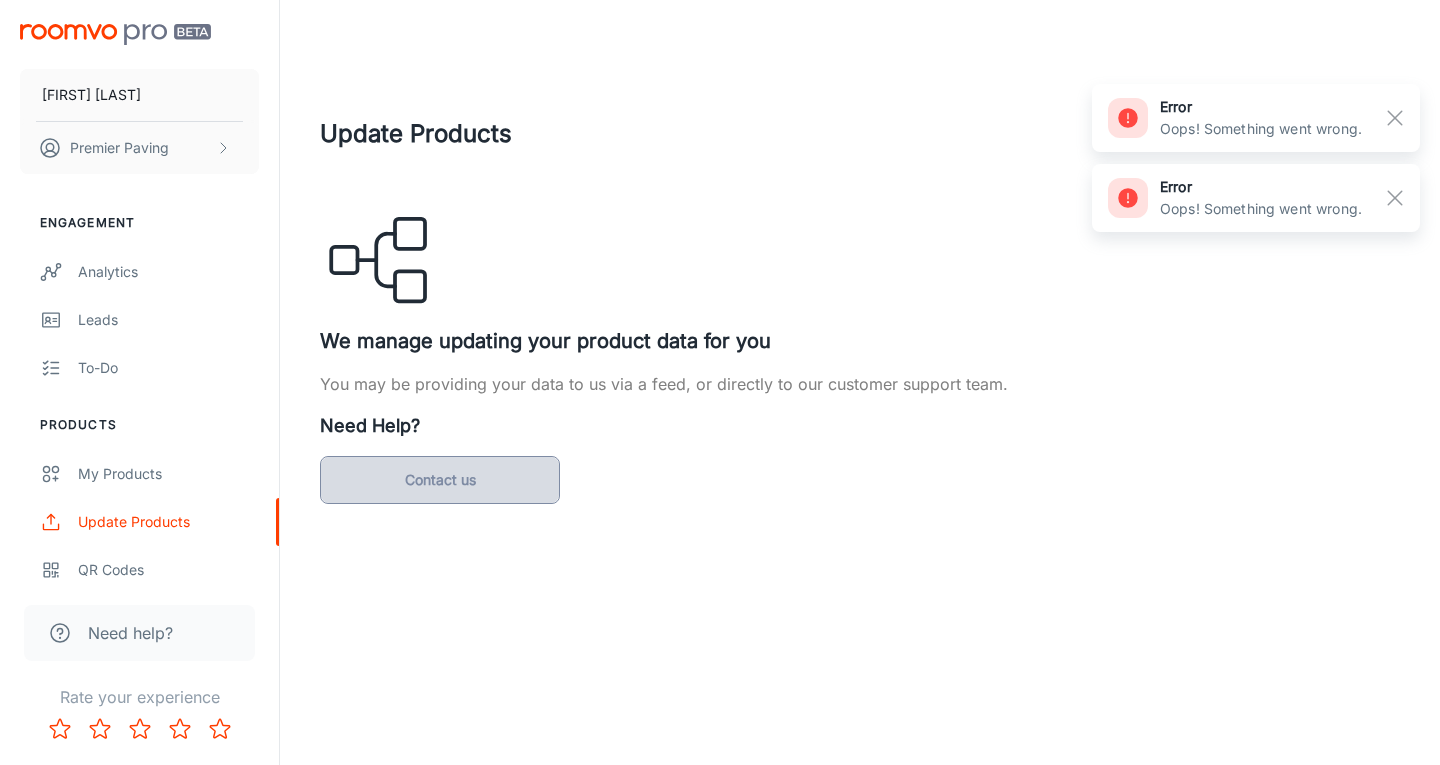 click on "Contact us" at bounding box center [440, 480] 